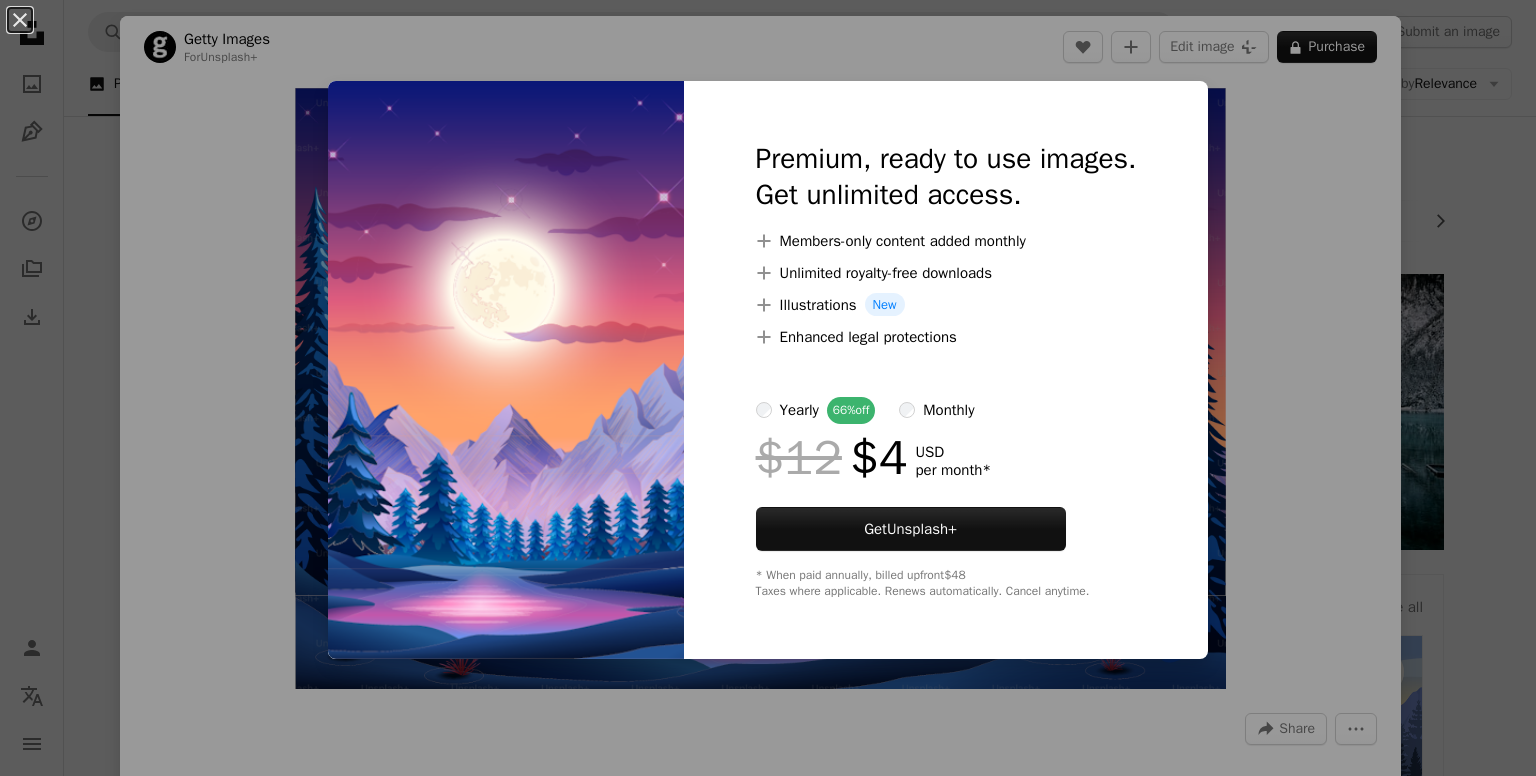 scroll, scrollTop: 100, scrollLeft: 0, axis: vertical 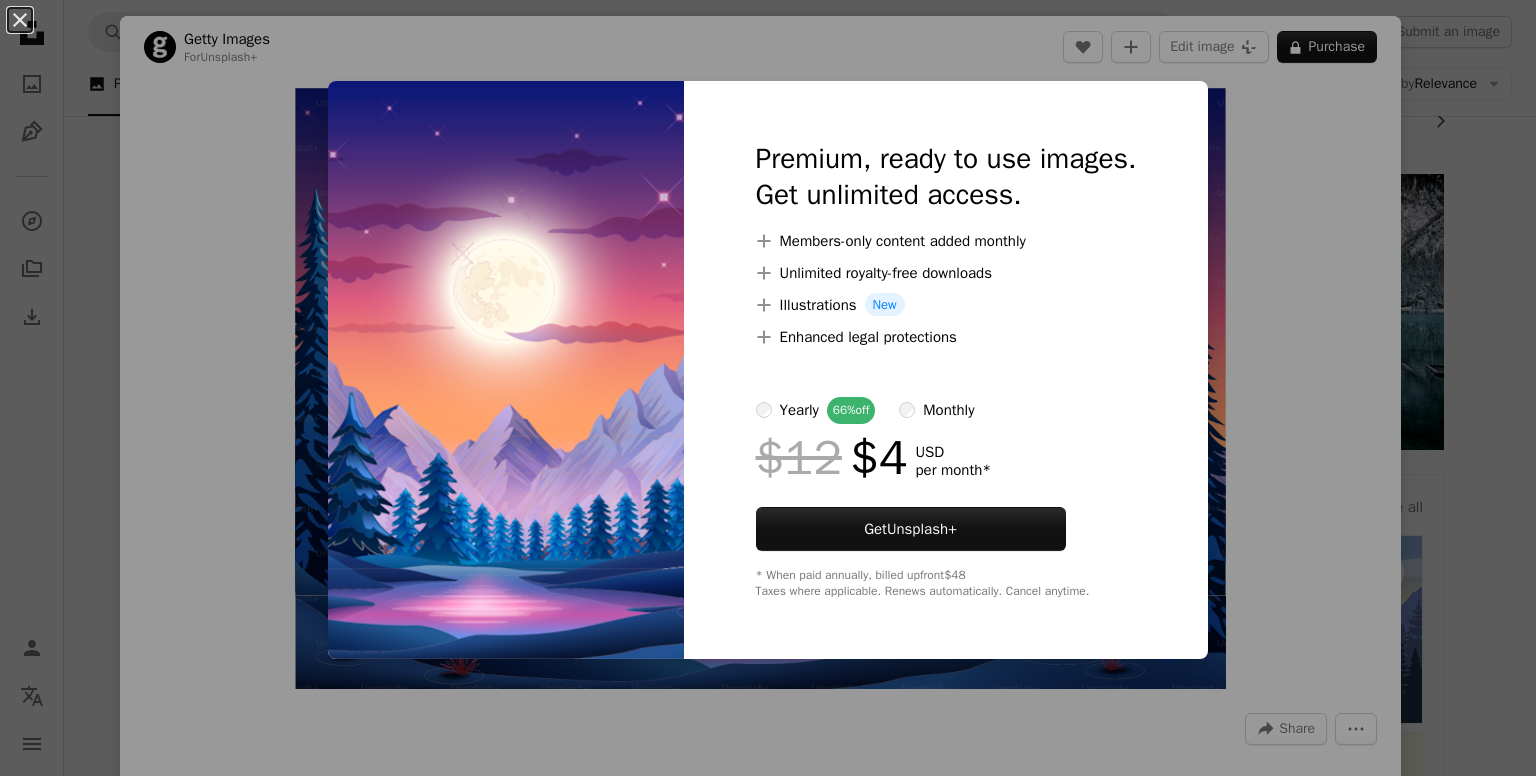 click at bounding box center [506, 370] 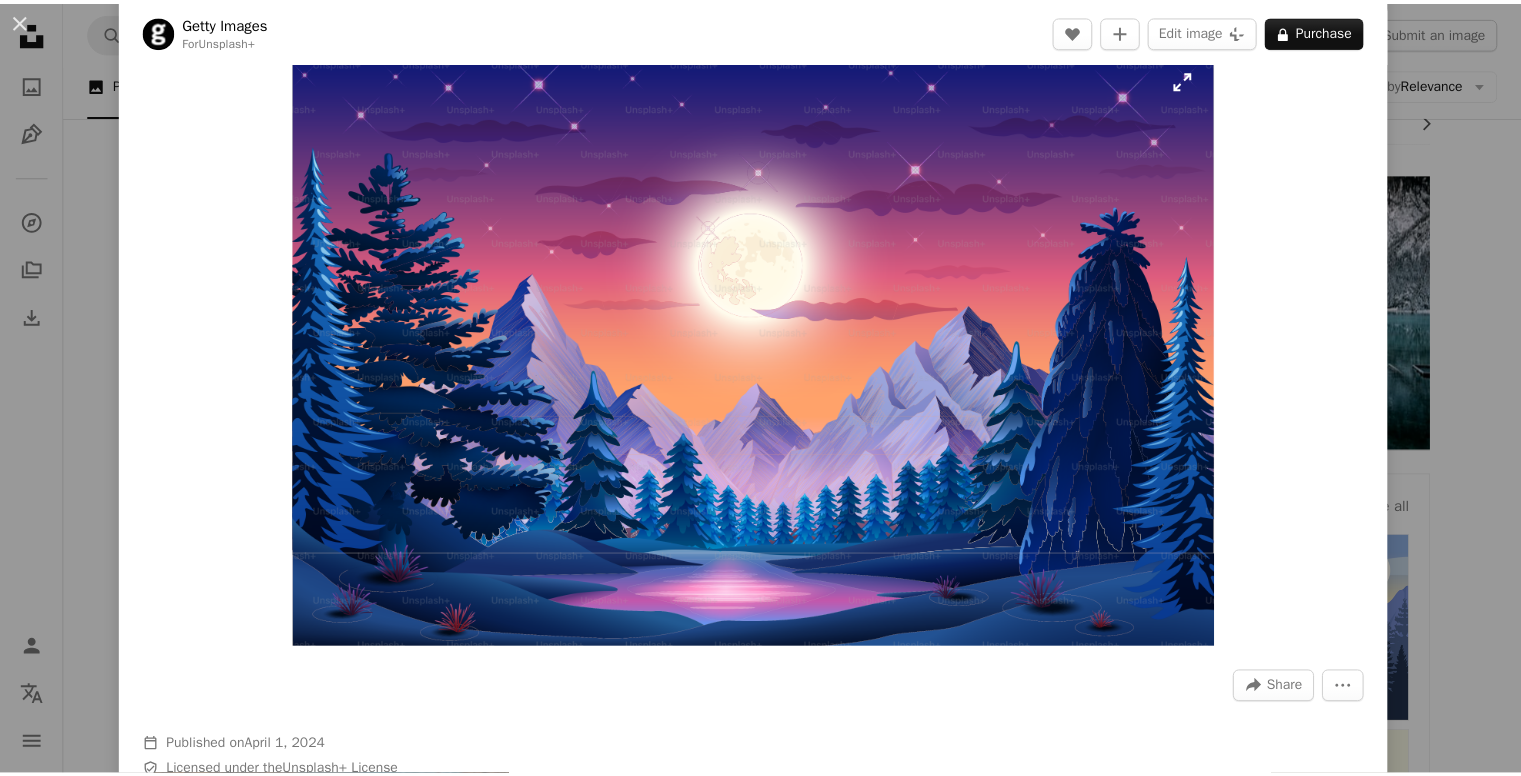 scroll, scrollTop: 0, scrollLeft: 0, axis: both 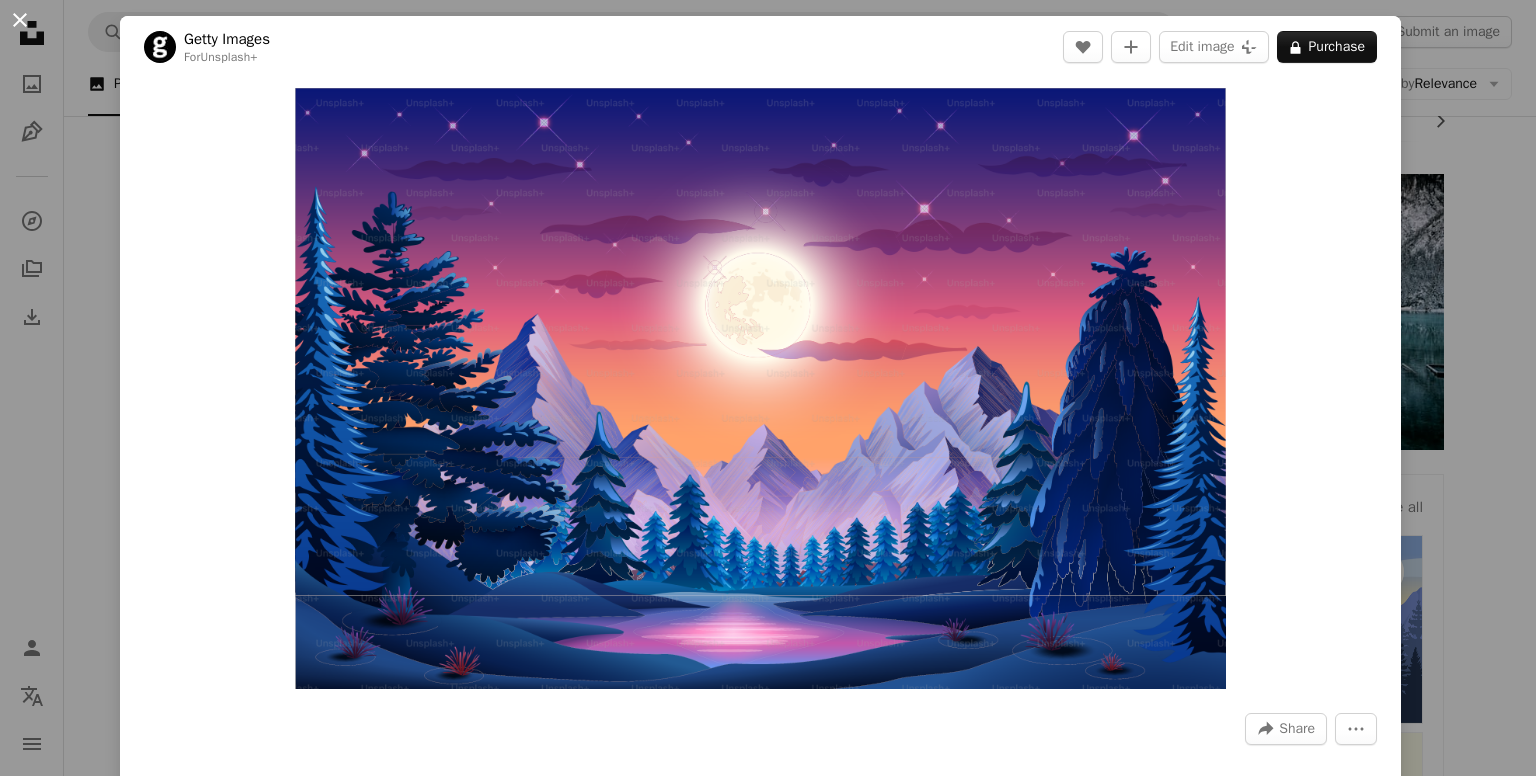 click on "An X shape" at bounding box center [20, 20] 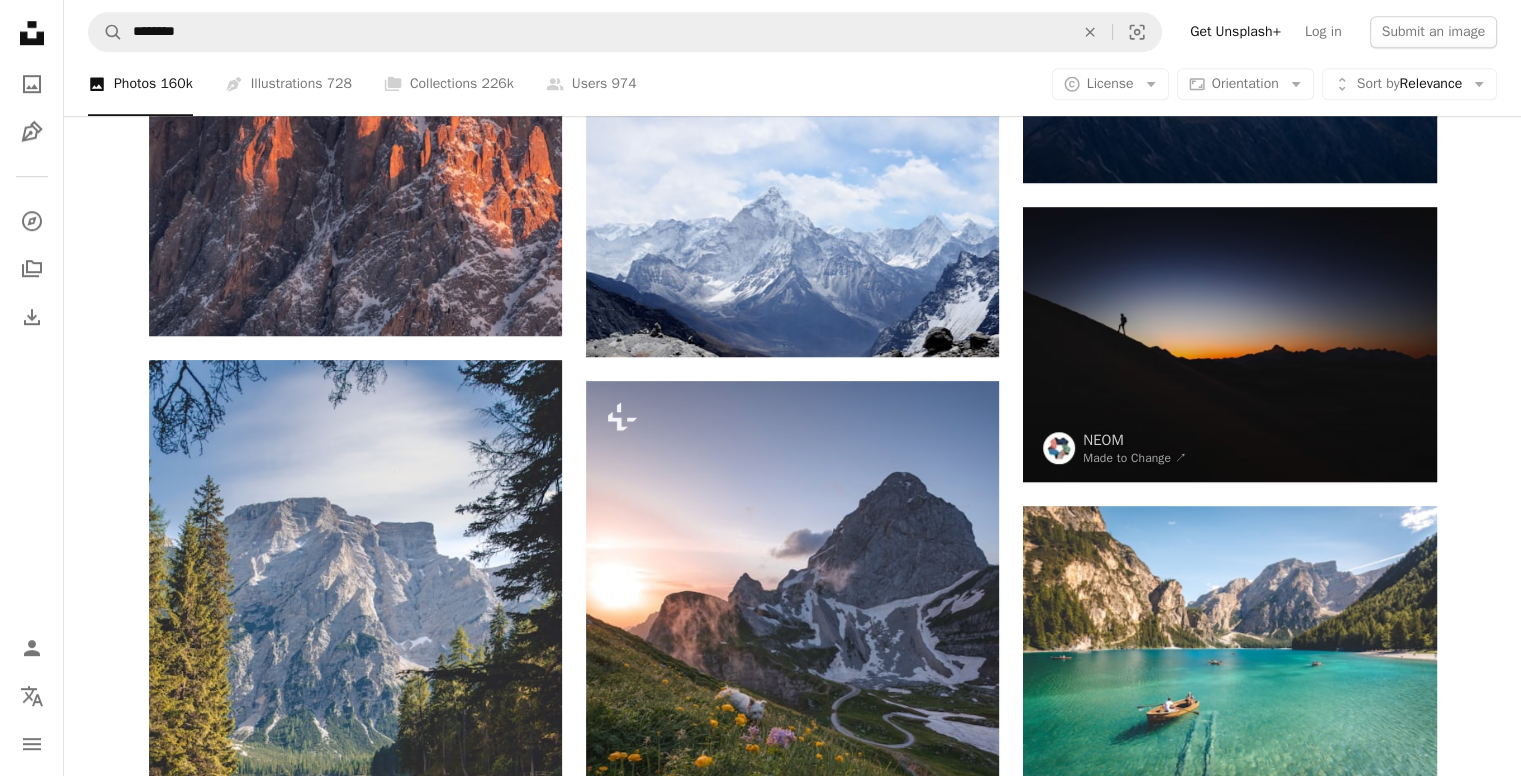 scroll, scrollTop: 1400, scrollLeft: 0, axis: vertical 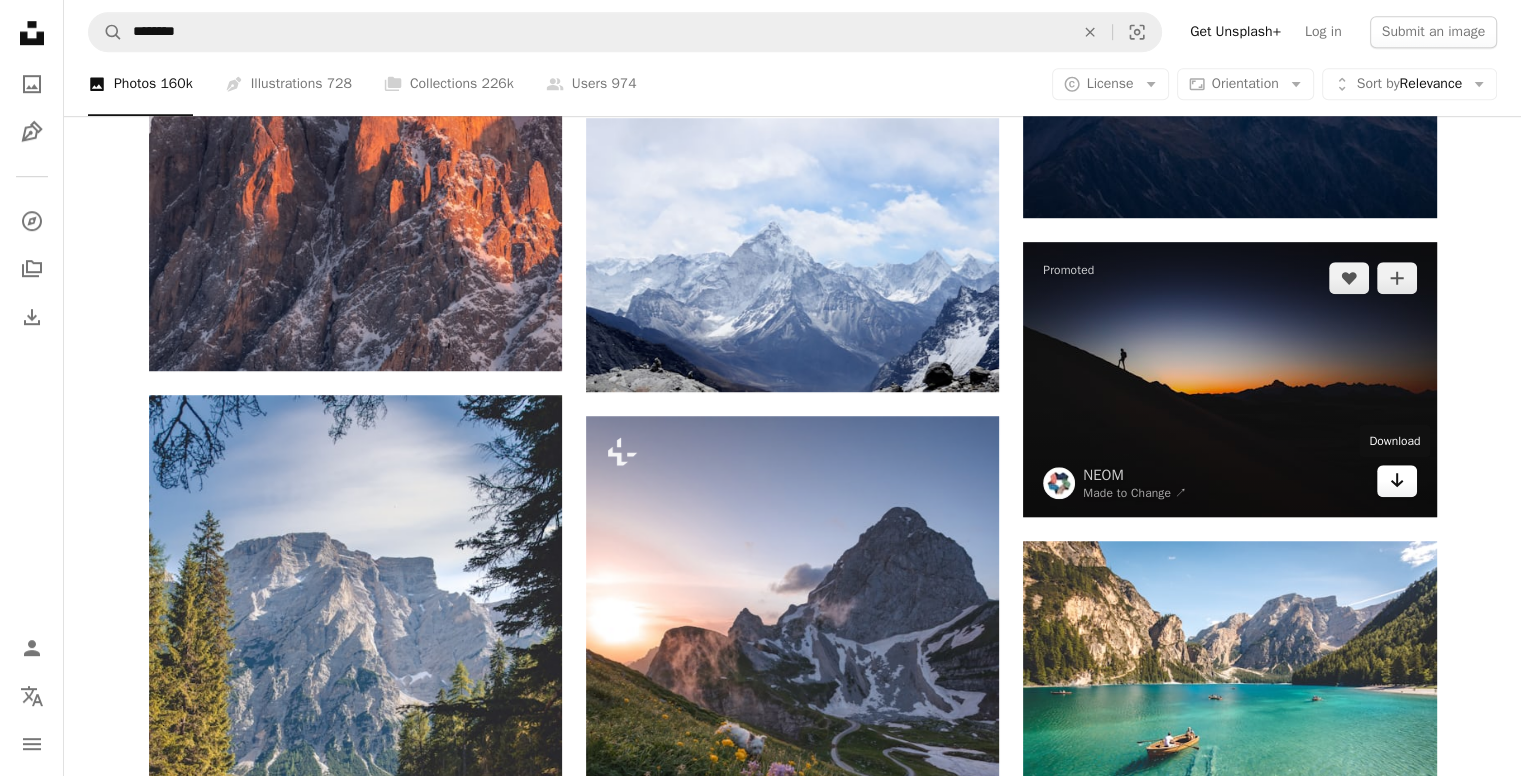 click 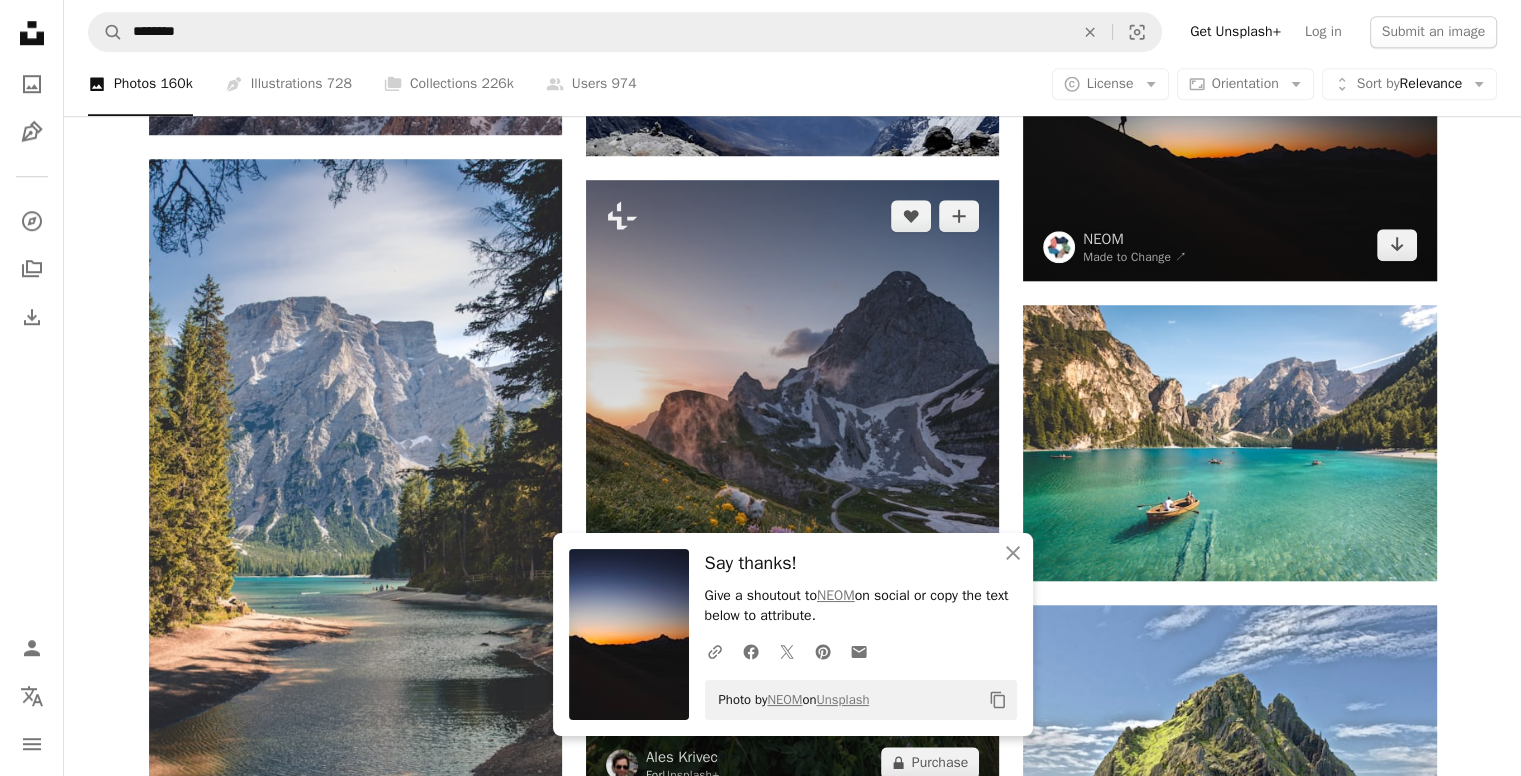 scroll, scrollTop: 1800, scrollLeft: 0, axis: vertical 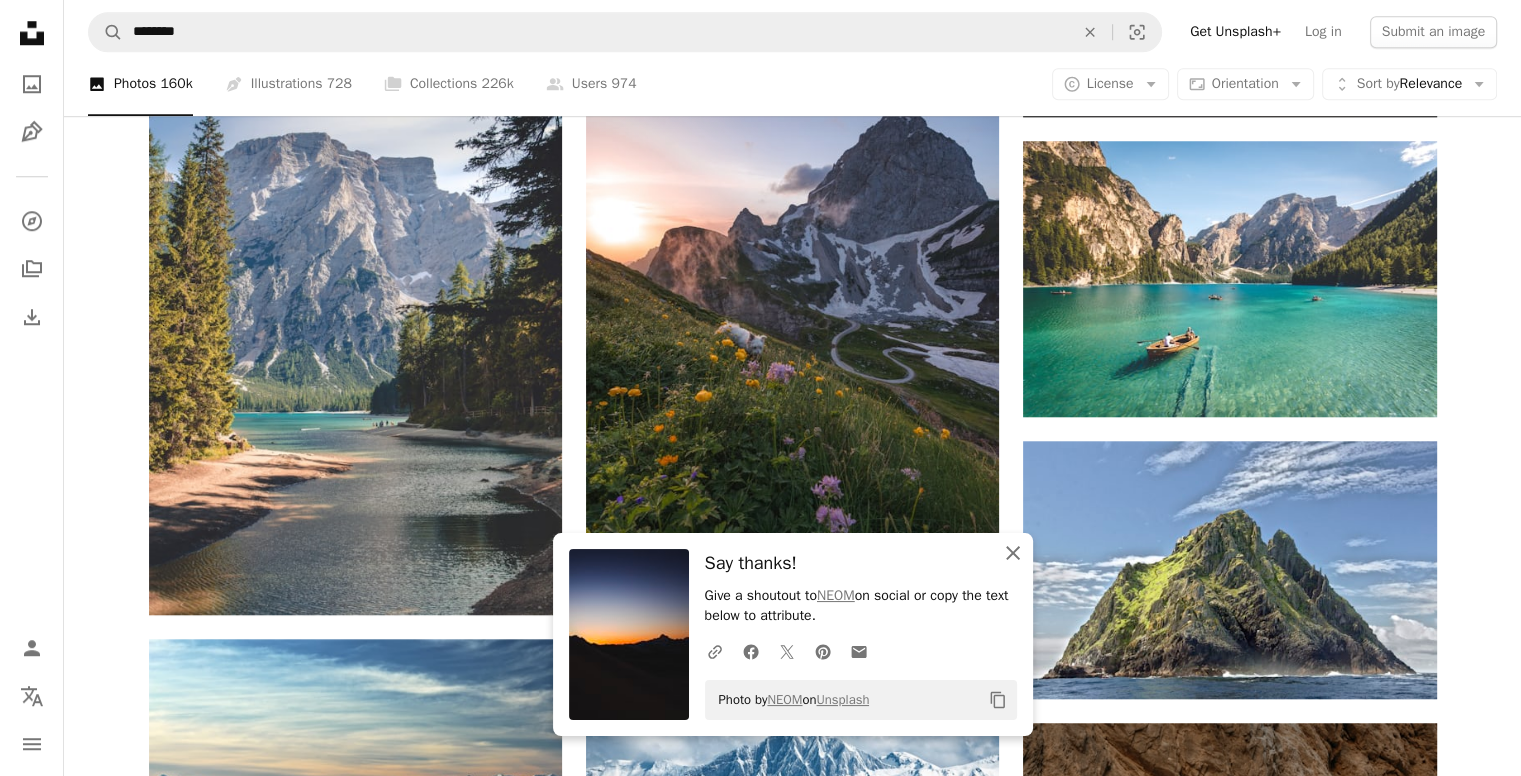 click on "An X shape" 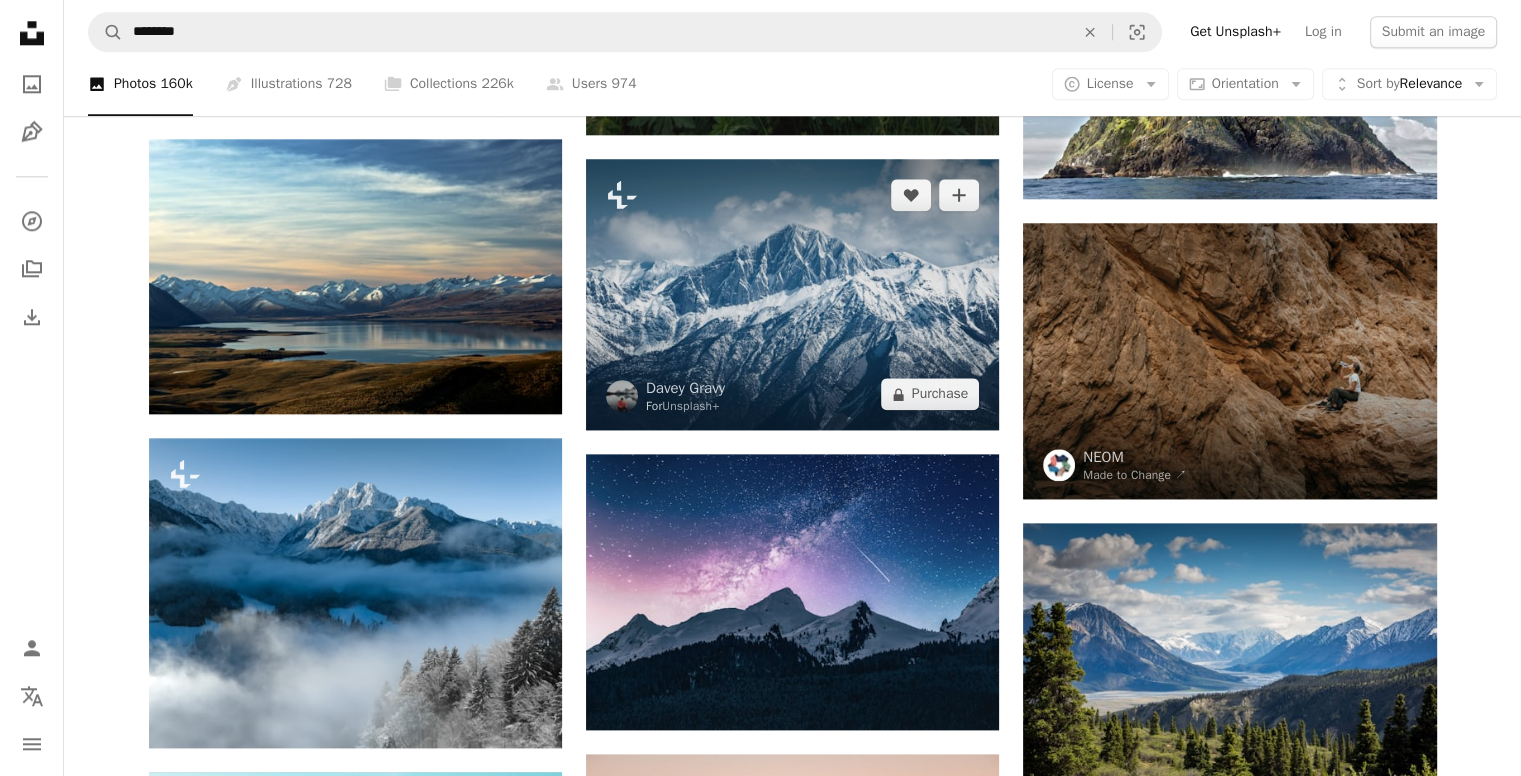 scroll, scrollTop: 2400, scrollLeft: 0, axis: vertical 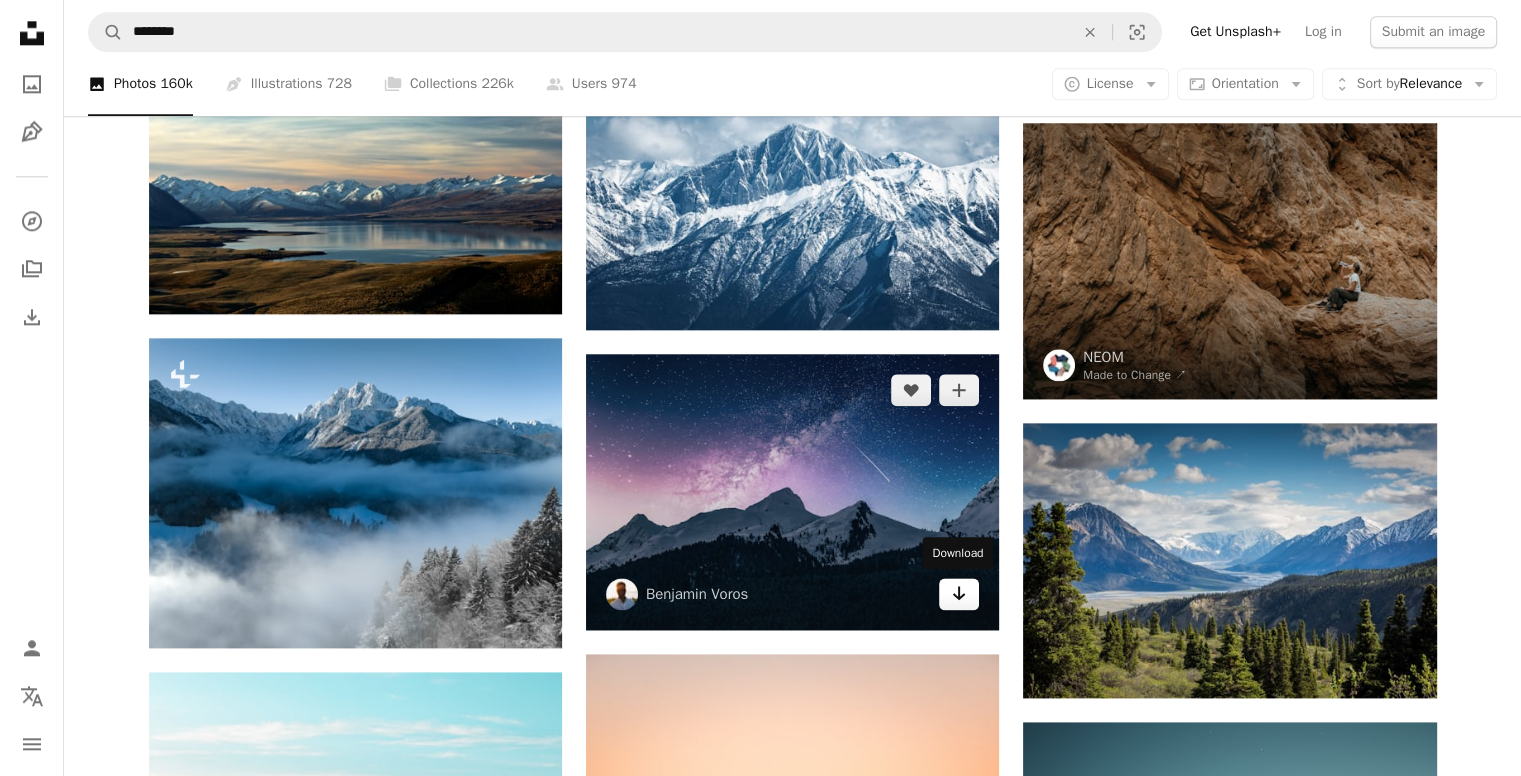 click on "Arrow pointing down" 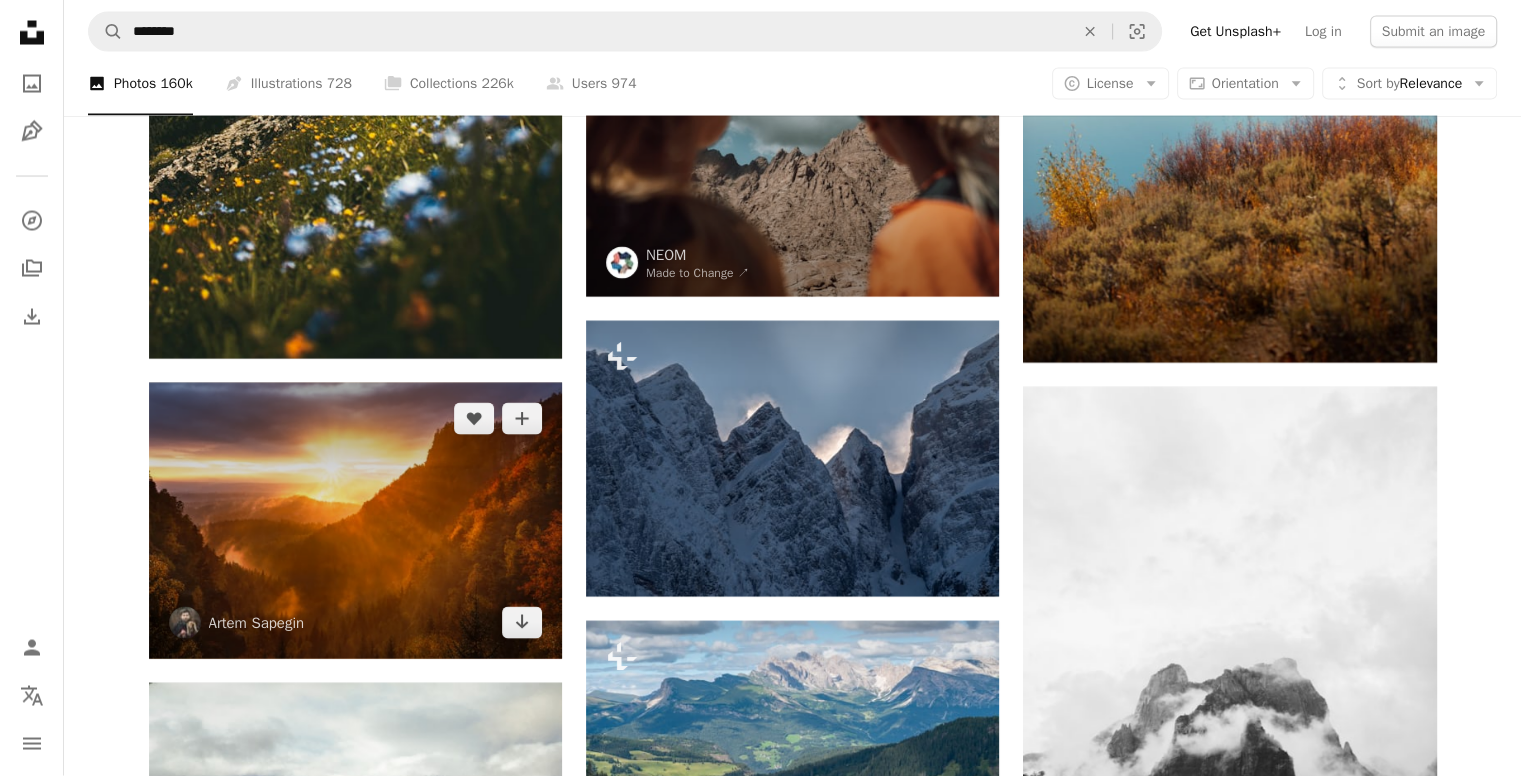 scroll, scrollTop: 4100, scrollLeft: 0, axis: vertical 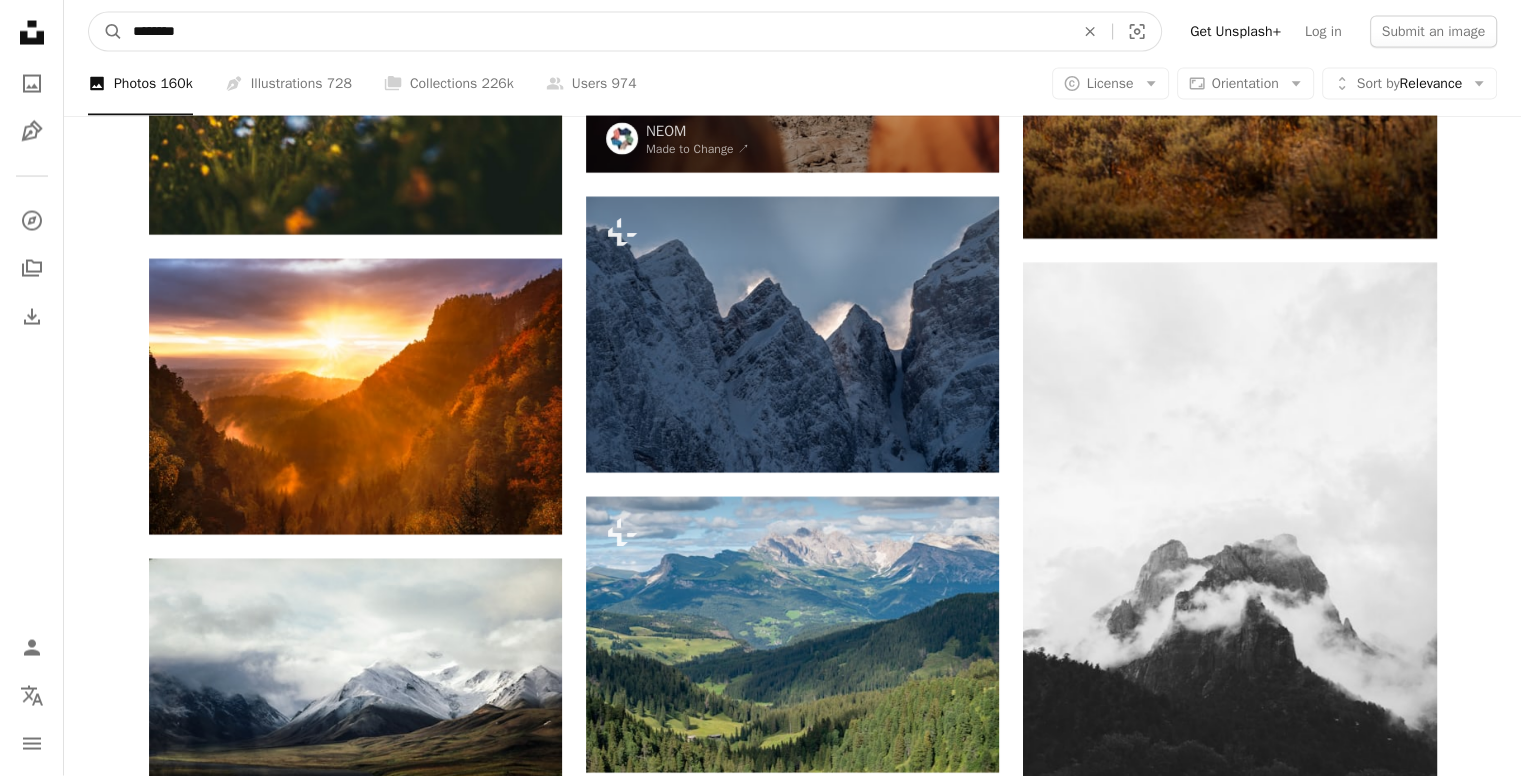 click on "********" at bounding box center (595, 32) 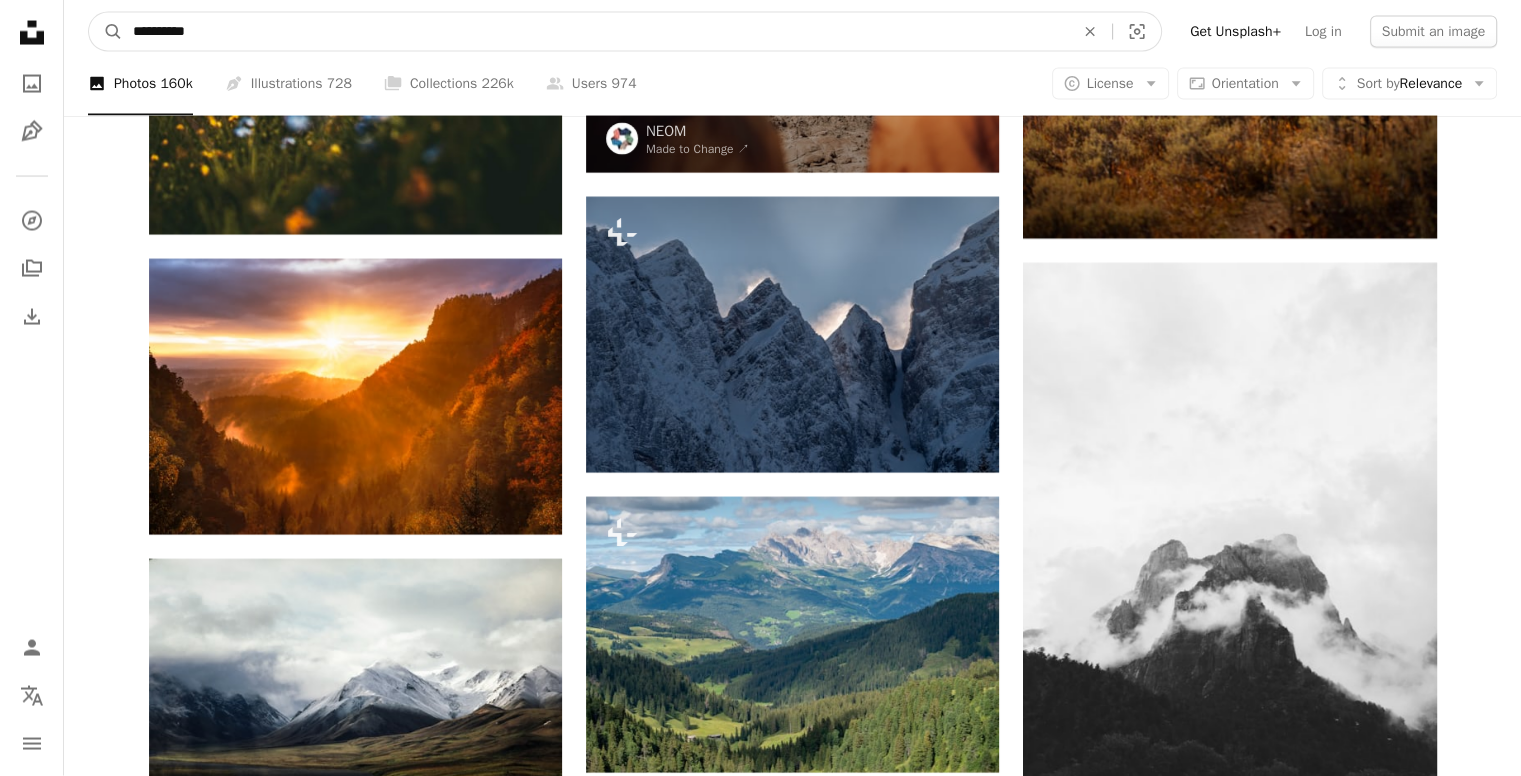 type on "**********" 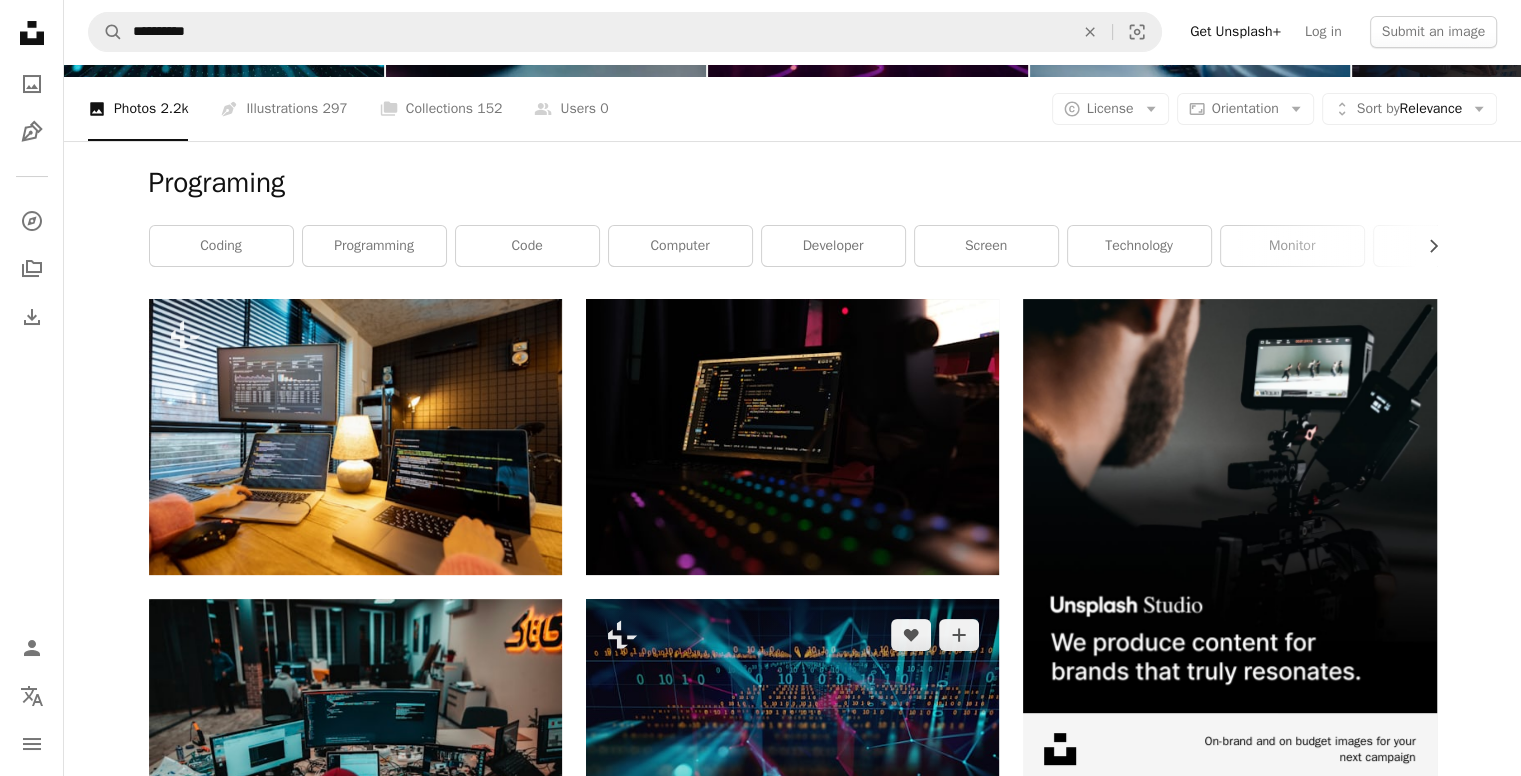 scroll, scrollTop: 0, scrollLeft: 0, axis: both 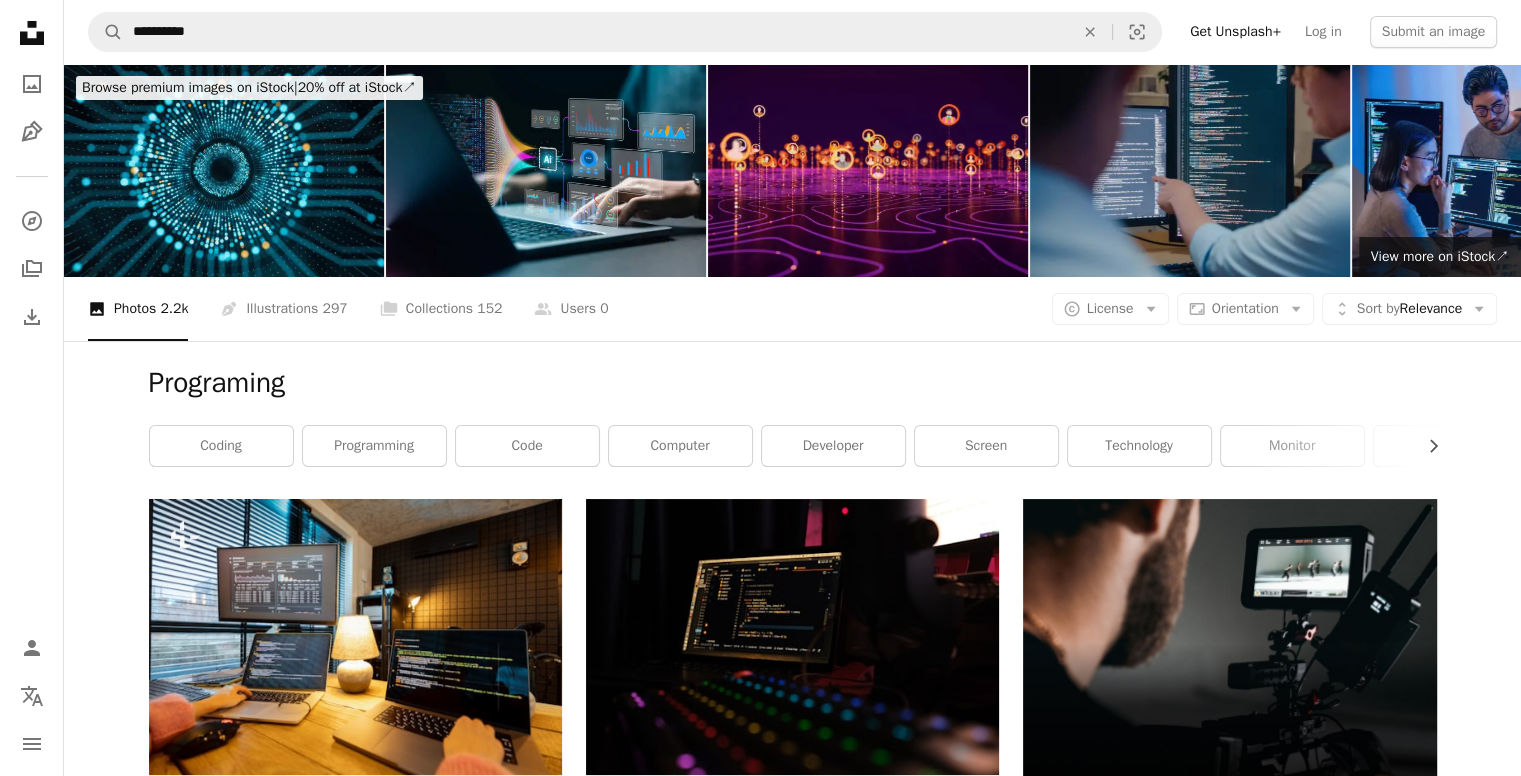 click on "developer" at bounding box center [833, 446] 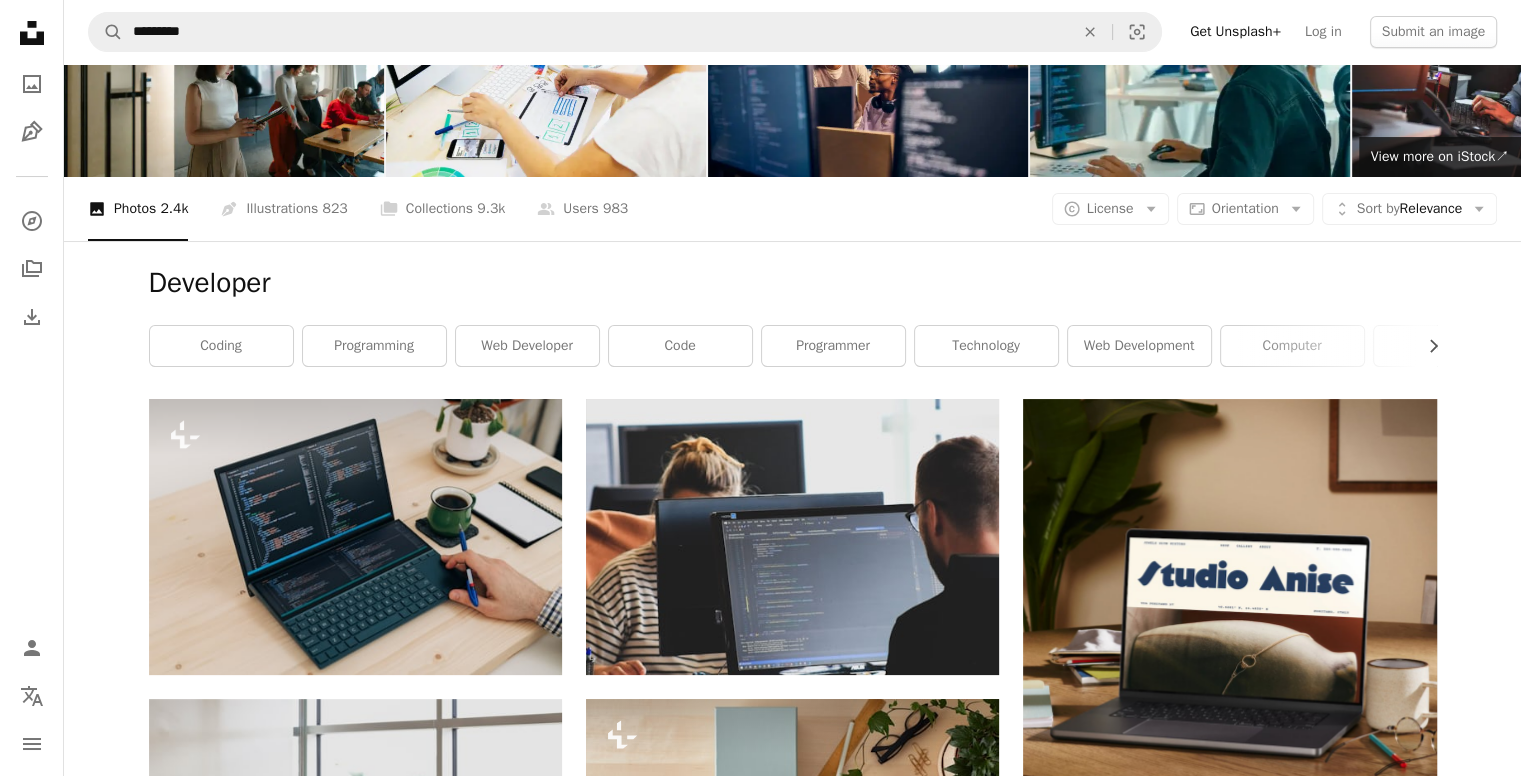 scroll, scrollTop: 0, scrollLeft: 0, axis: both 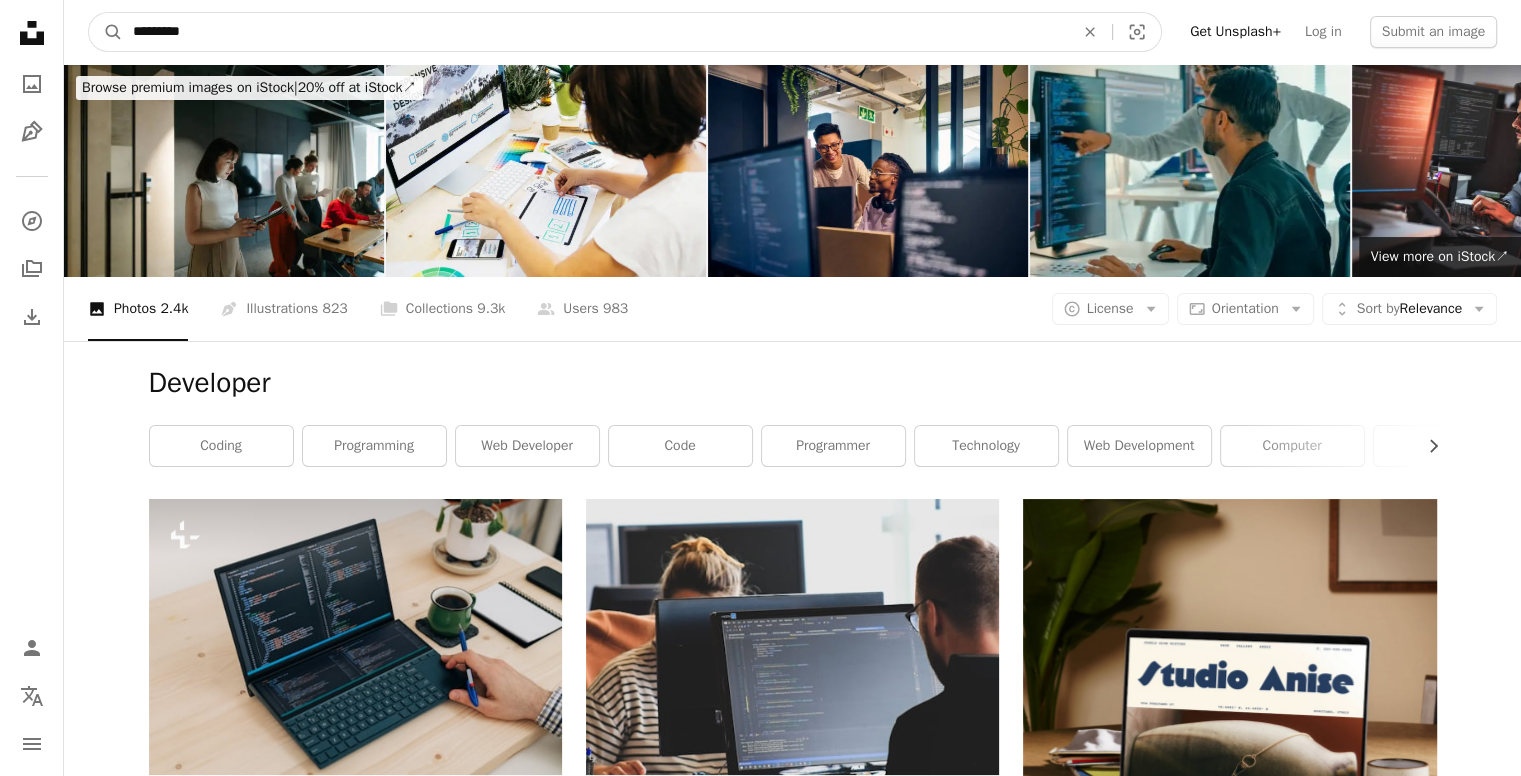 click on "*********" at bounding box center [595, 32] 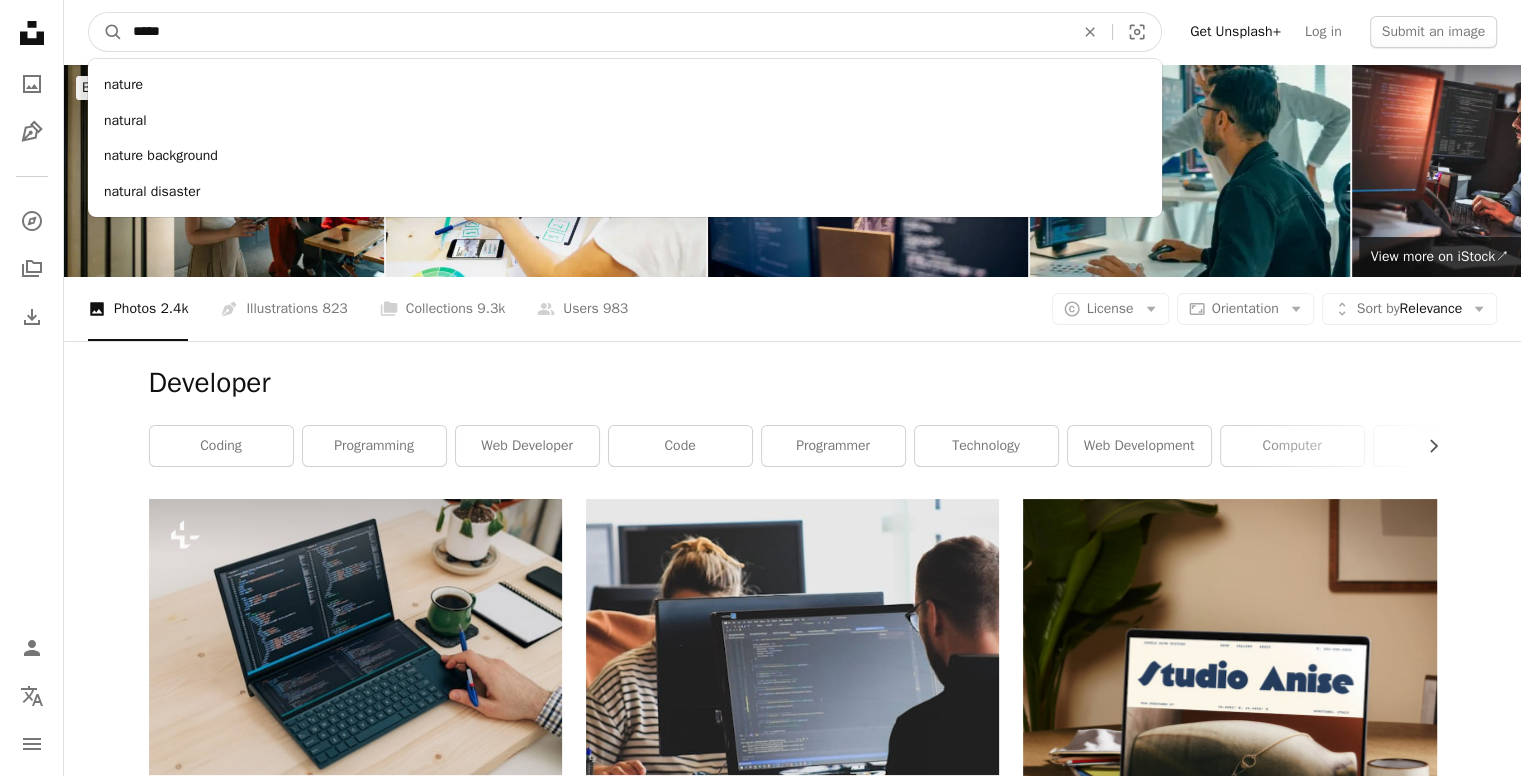 type on "******" 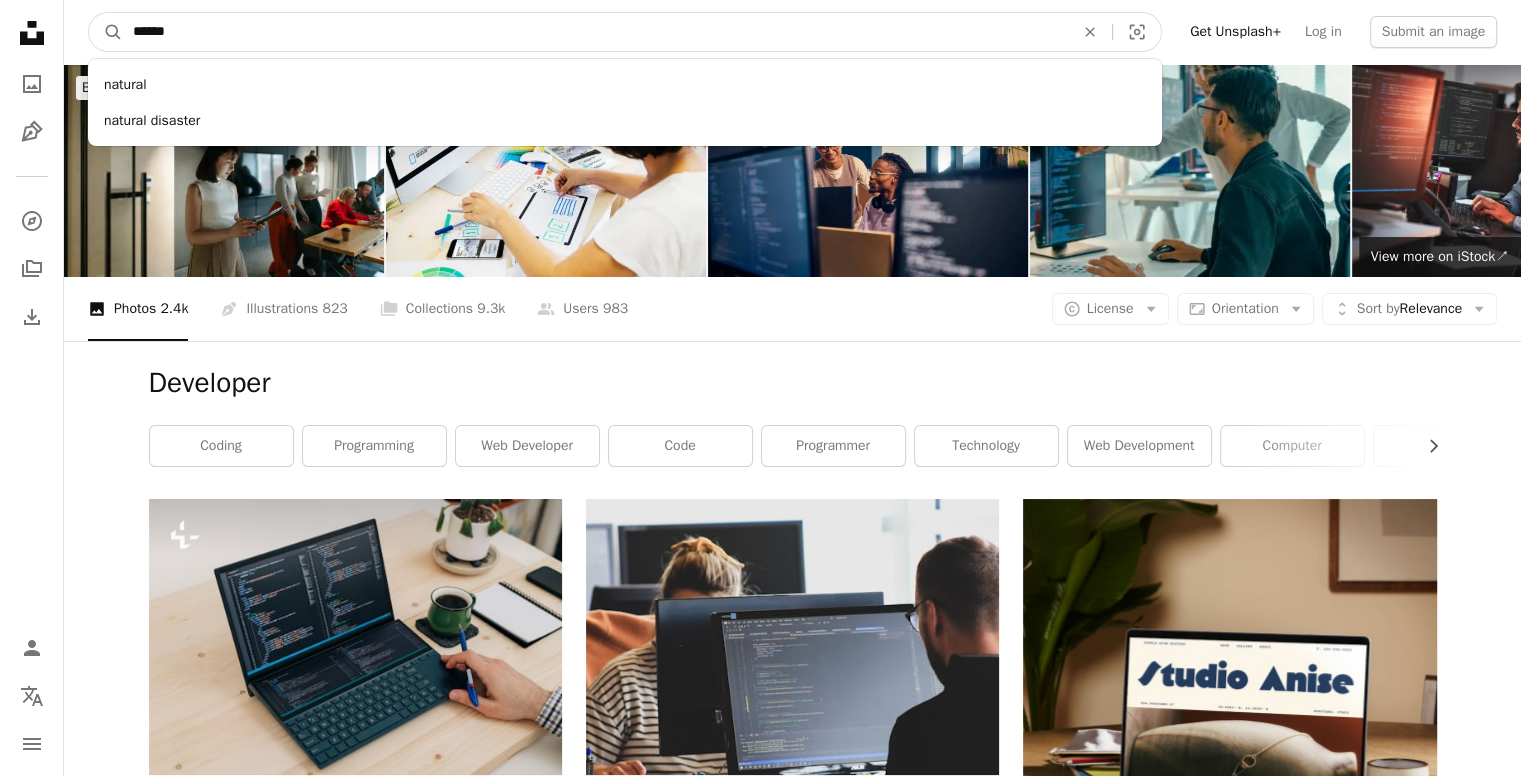 click on "A magnifying glass" at bounding box center (106, 32) 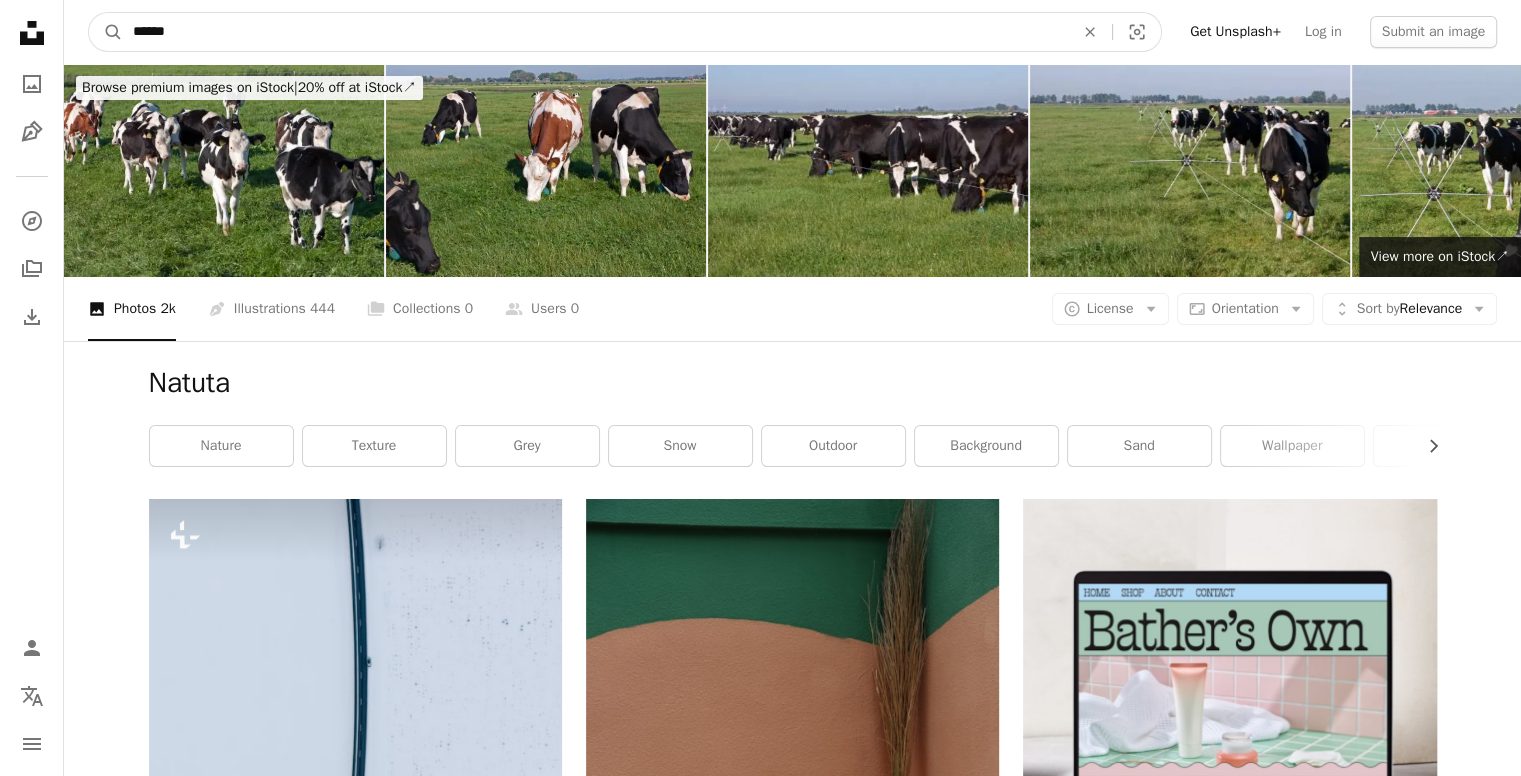 click on "******" at bounding box center (595, 32) 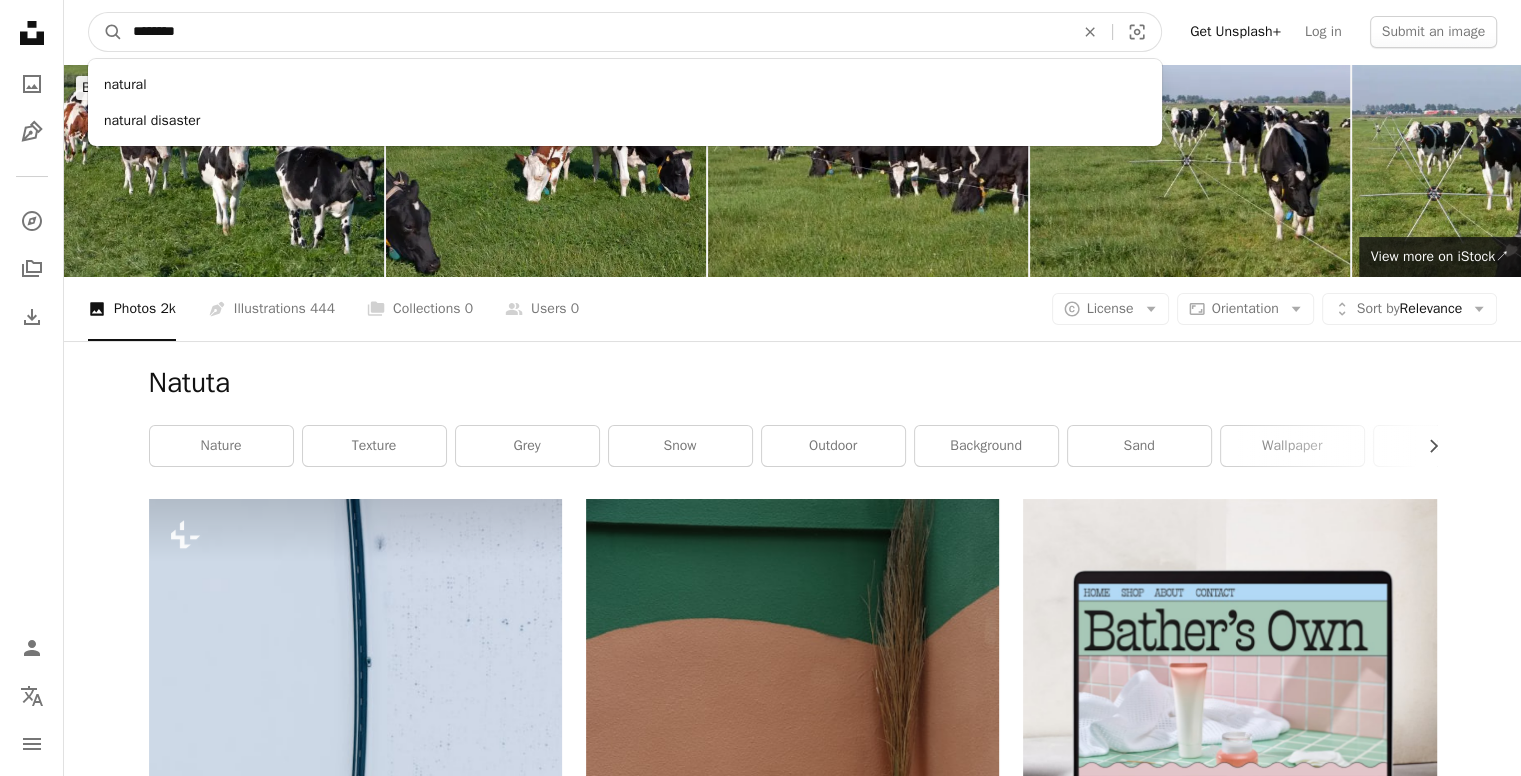 type on "********" 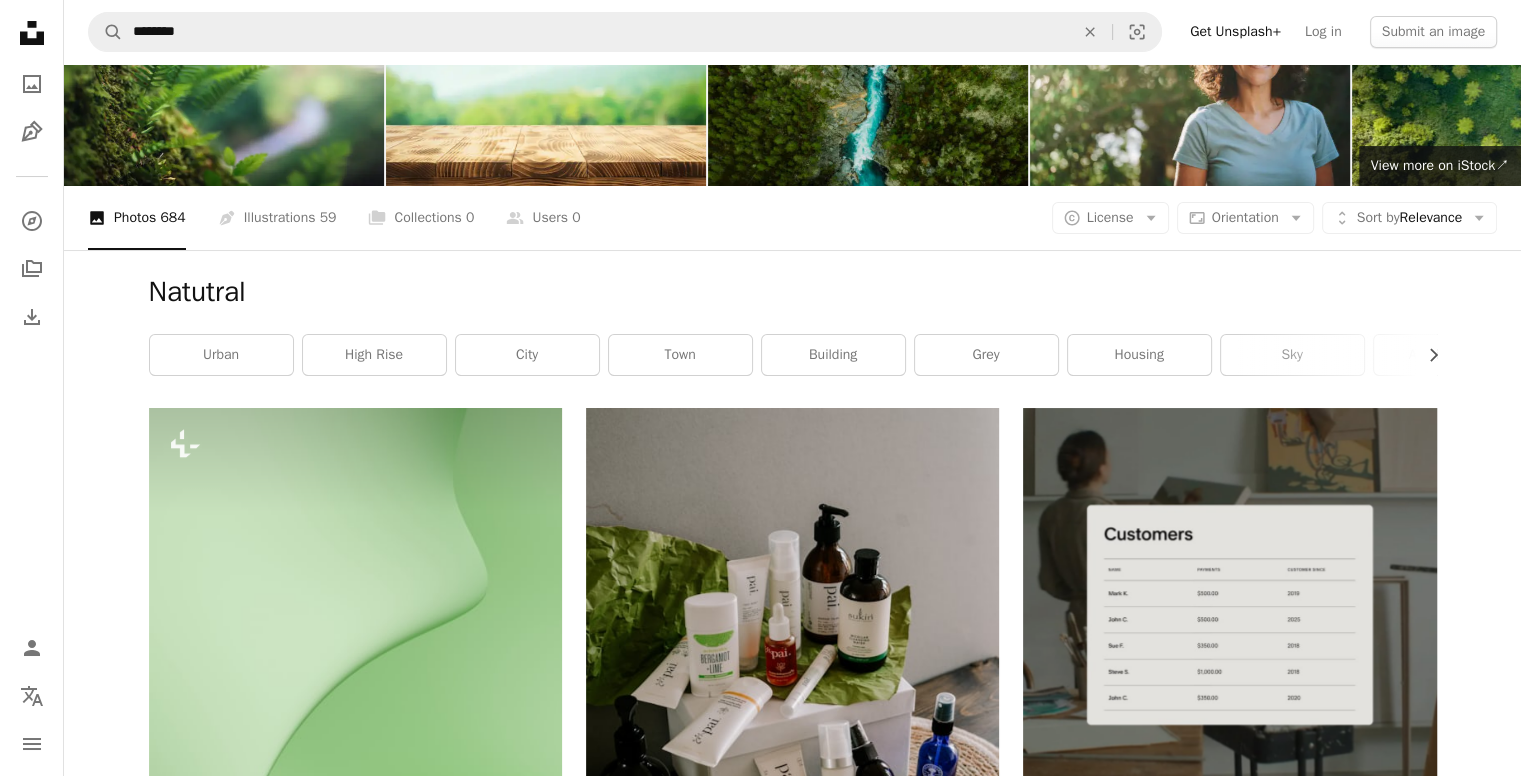 scroll, scrollTop: 0, scrollLeft: 0, axis: both 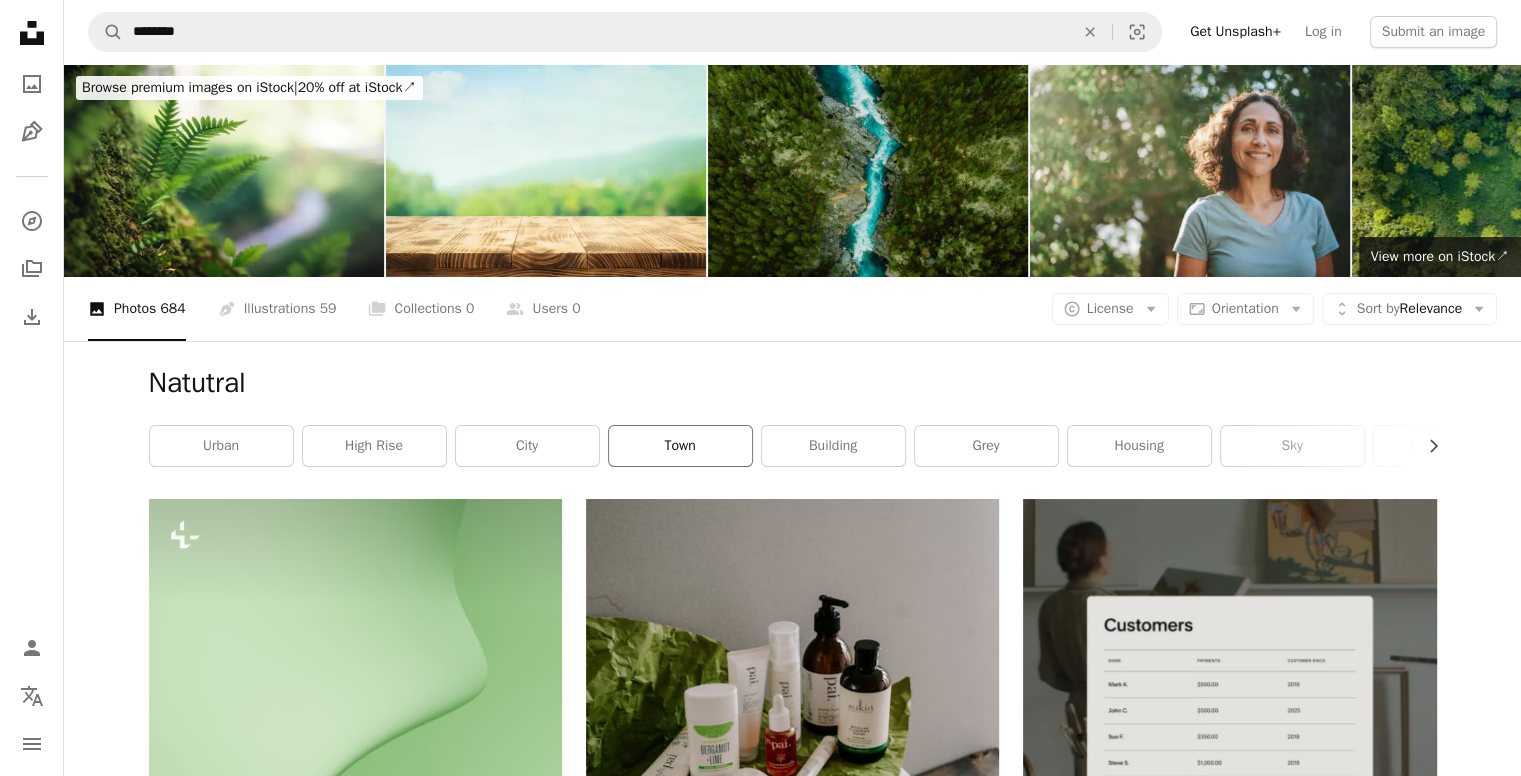 click on "town" at bounding box center (680, 446) 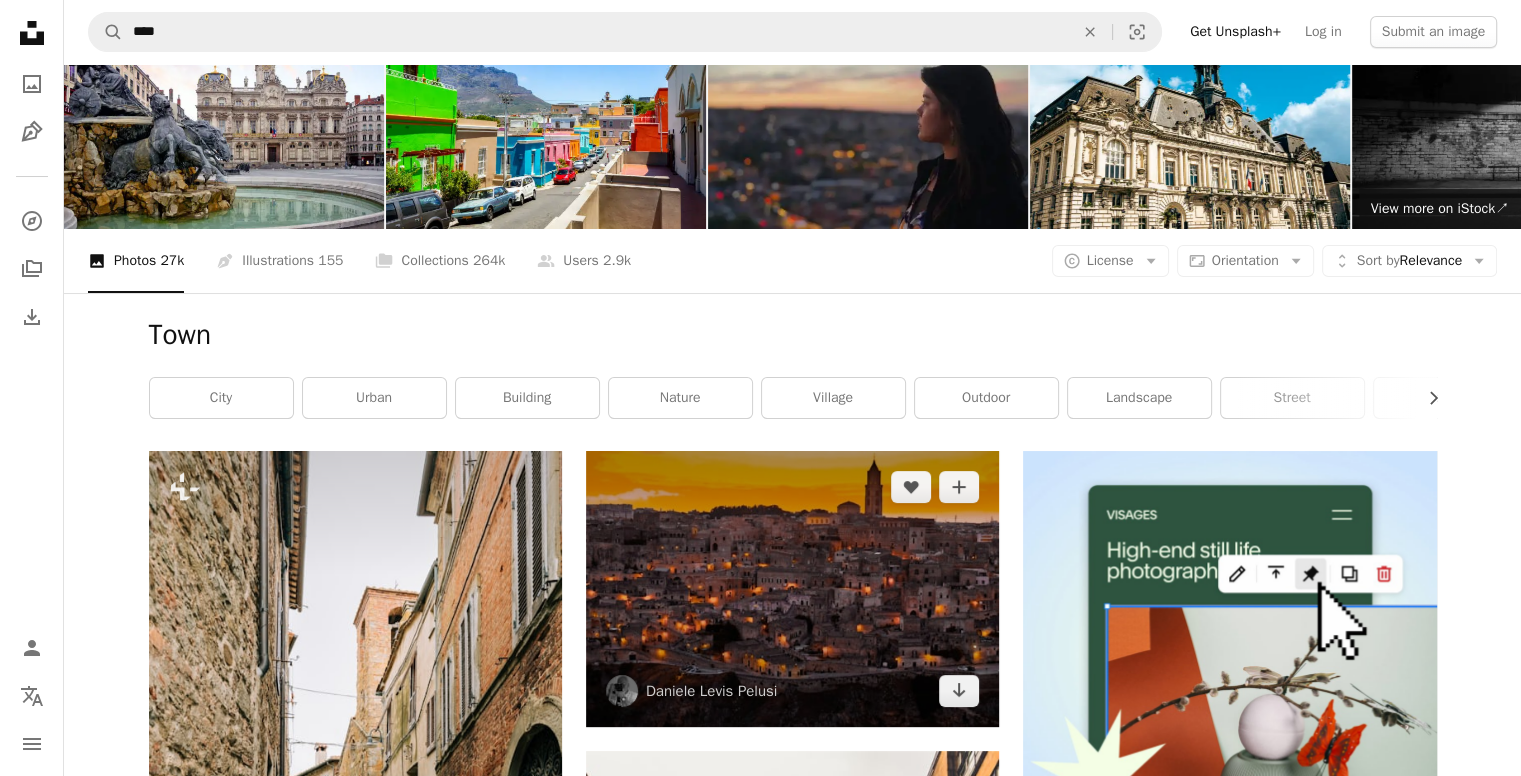 scroll, scrollTop: 0, scrollLeft: 0, axis: both 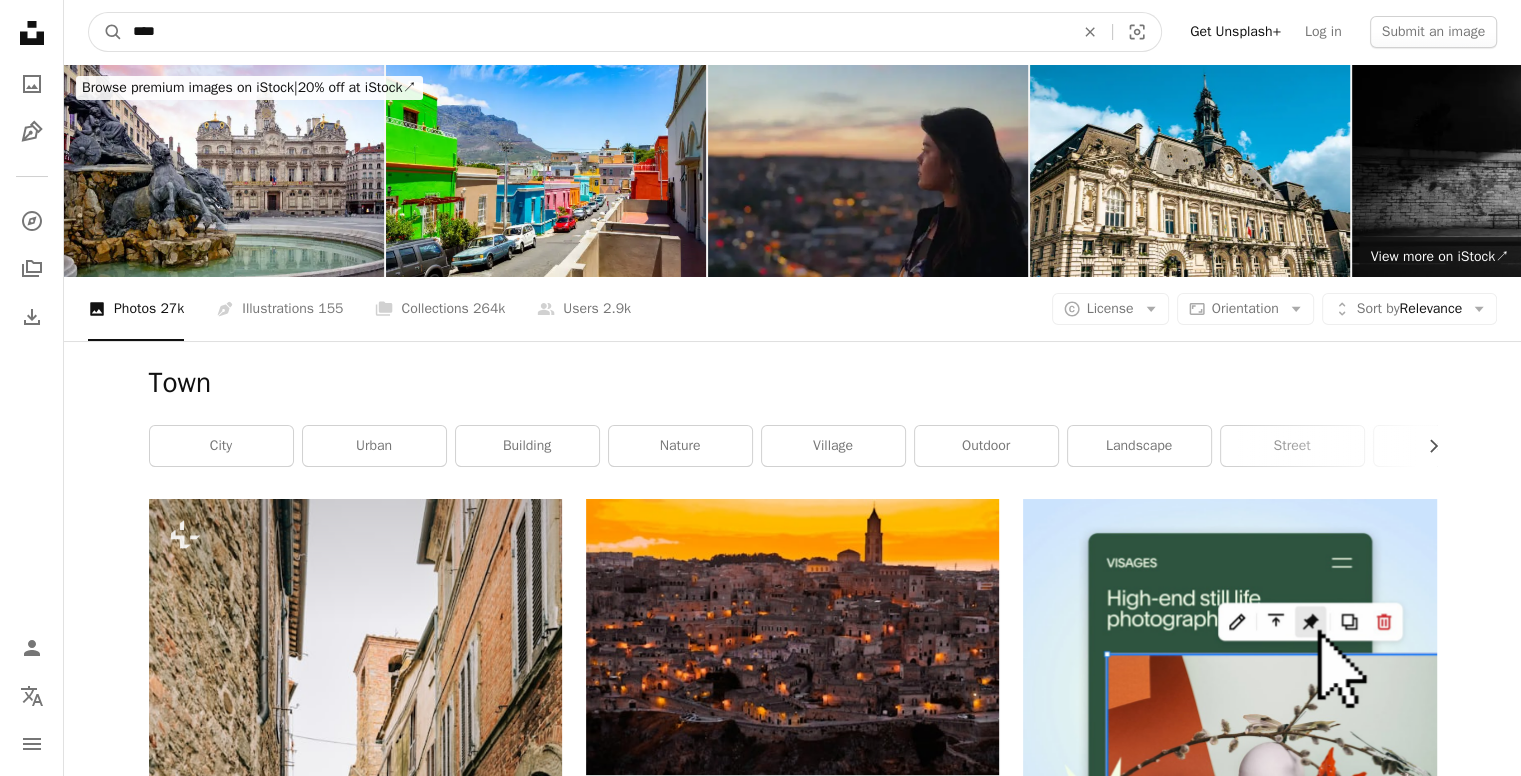 click on "****" at bounding box center (595, 32) 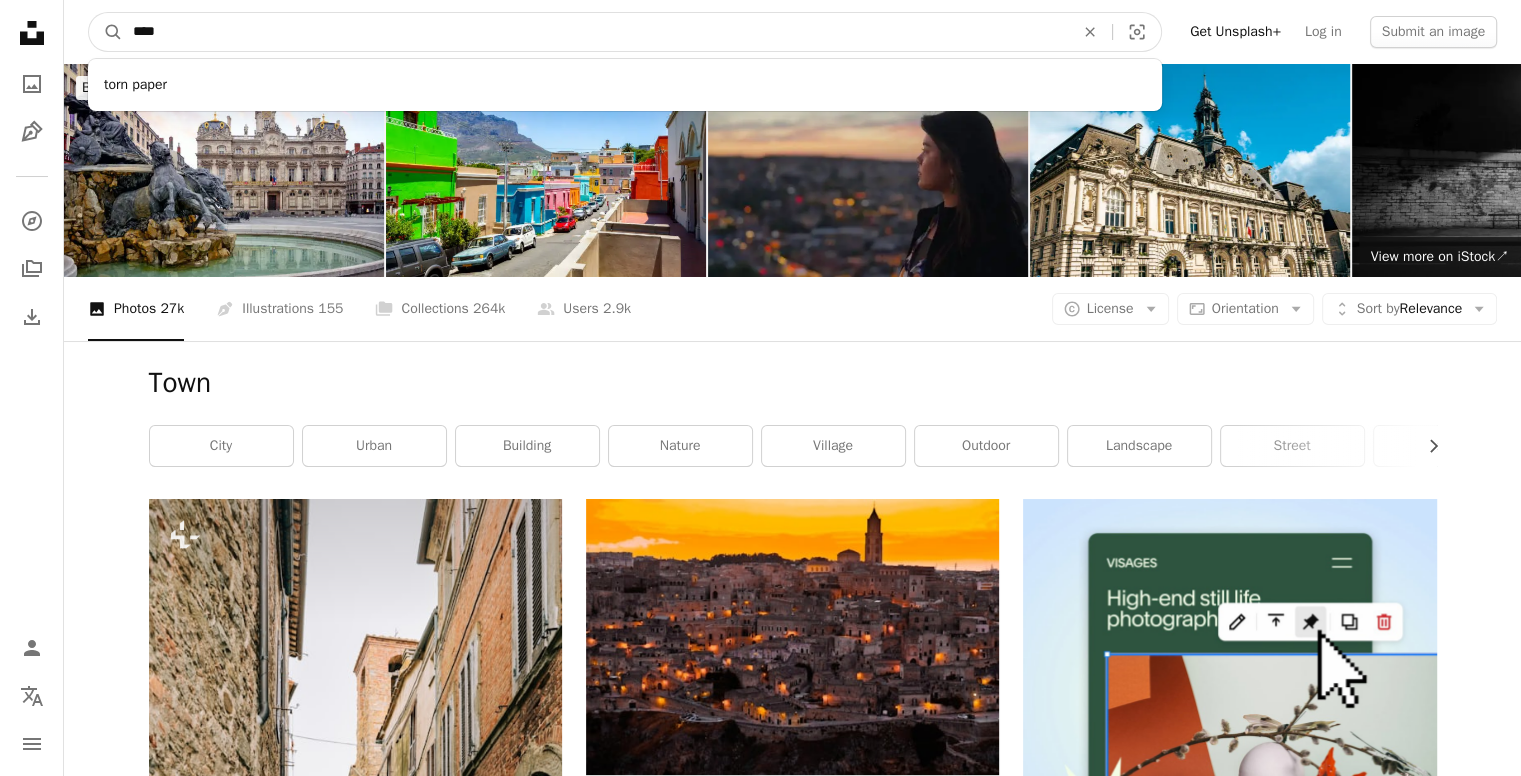 click on "****" at bounding box center [595, 32] 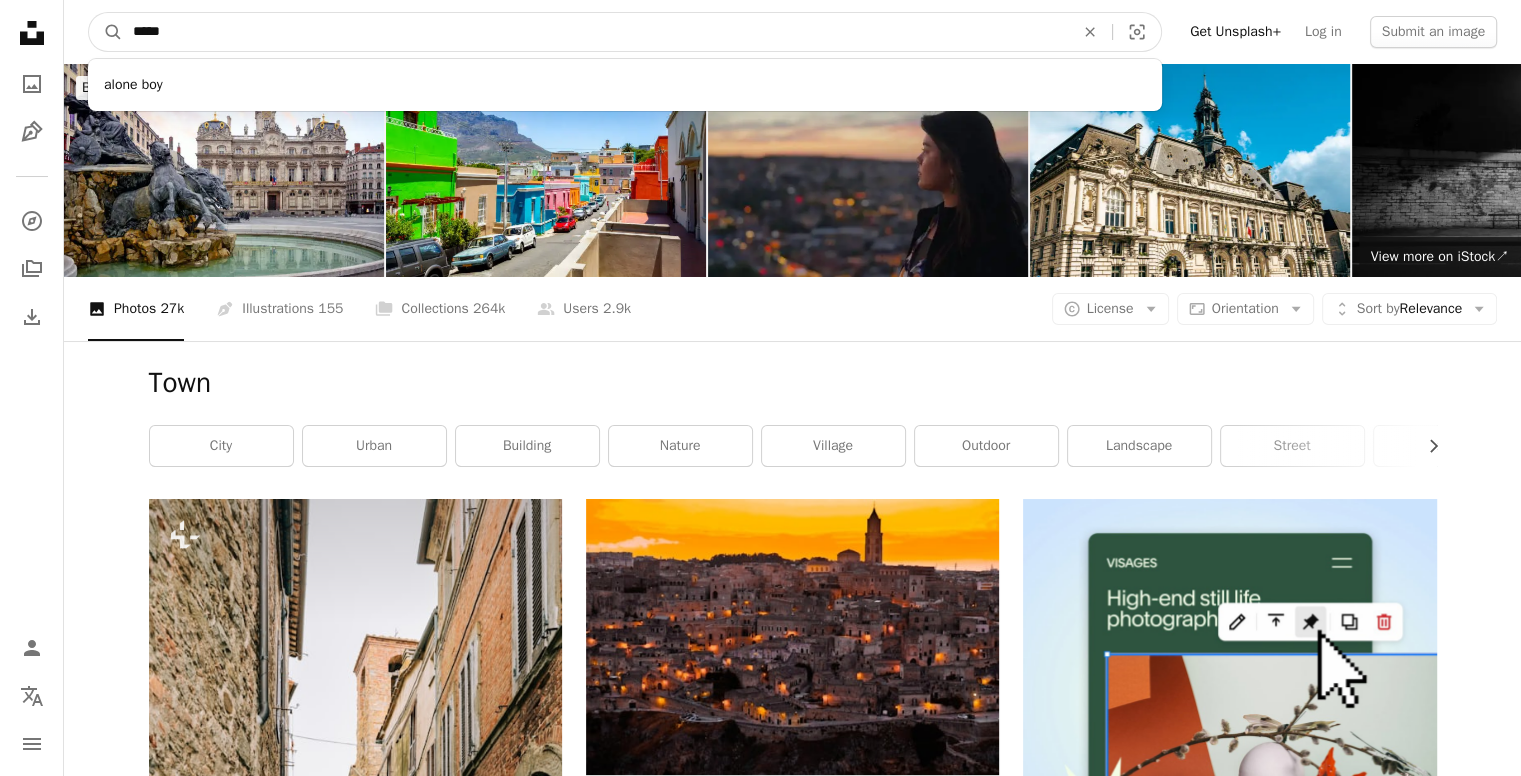 type on "*****" 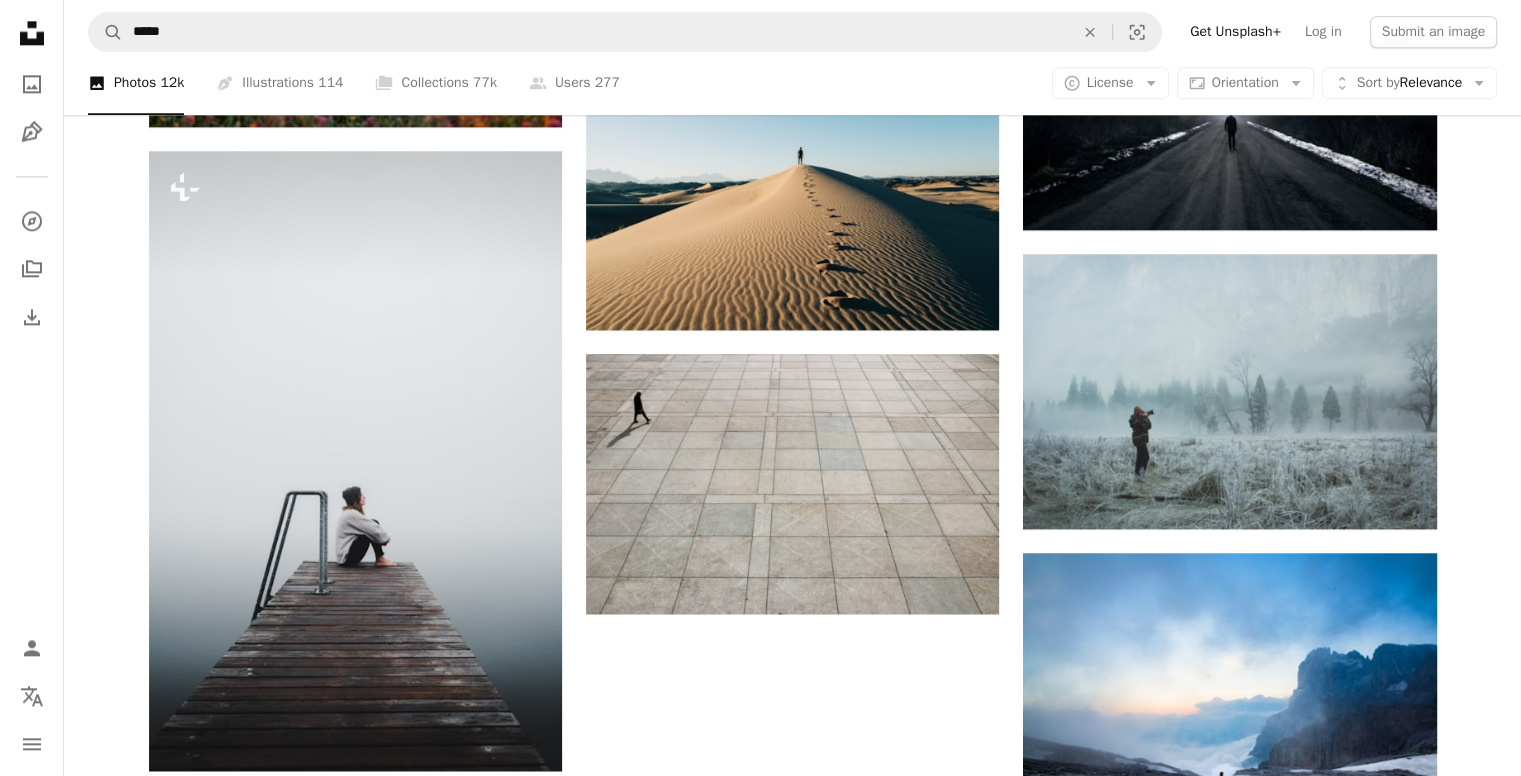scroll, scrollTop: 2500, scrollLeft: 0, axis: vertical 